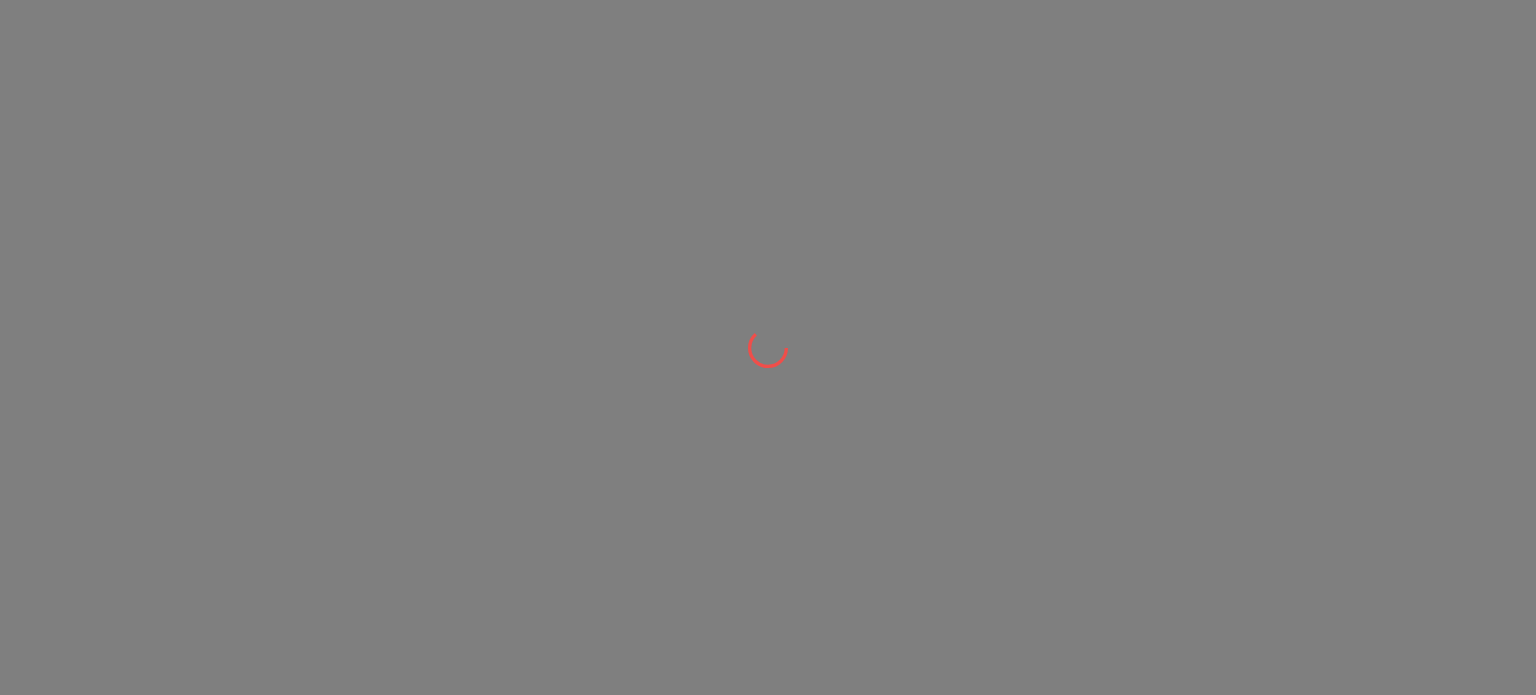scroll, scrollTop: 0, scrollLeft: 0, axis: both 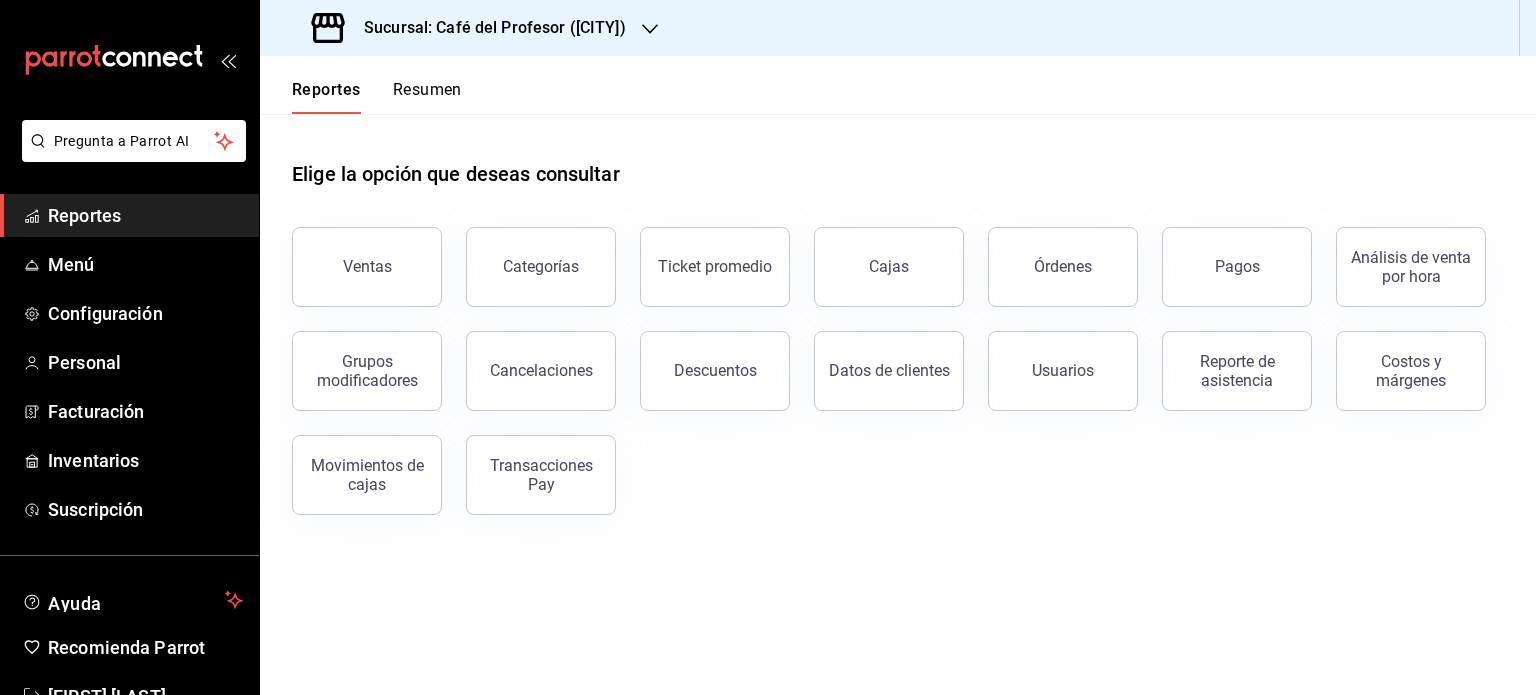 drag, startPoint x: 0, startPoint y: 0, endPoint x: 445, endPoint y: 240, distance: 505.59372 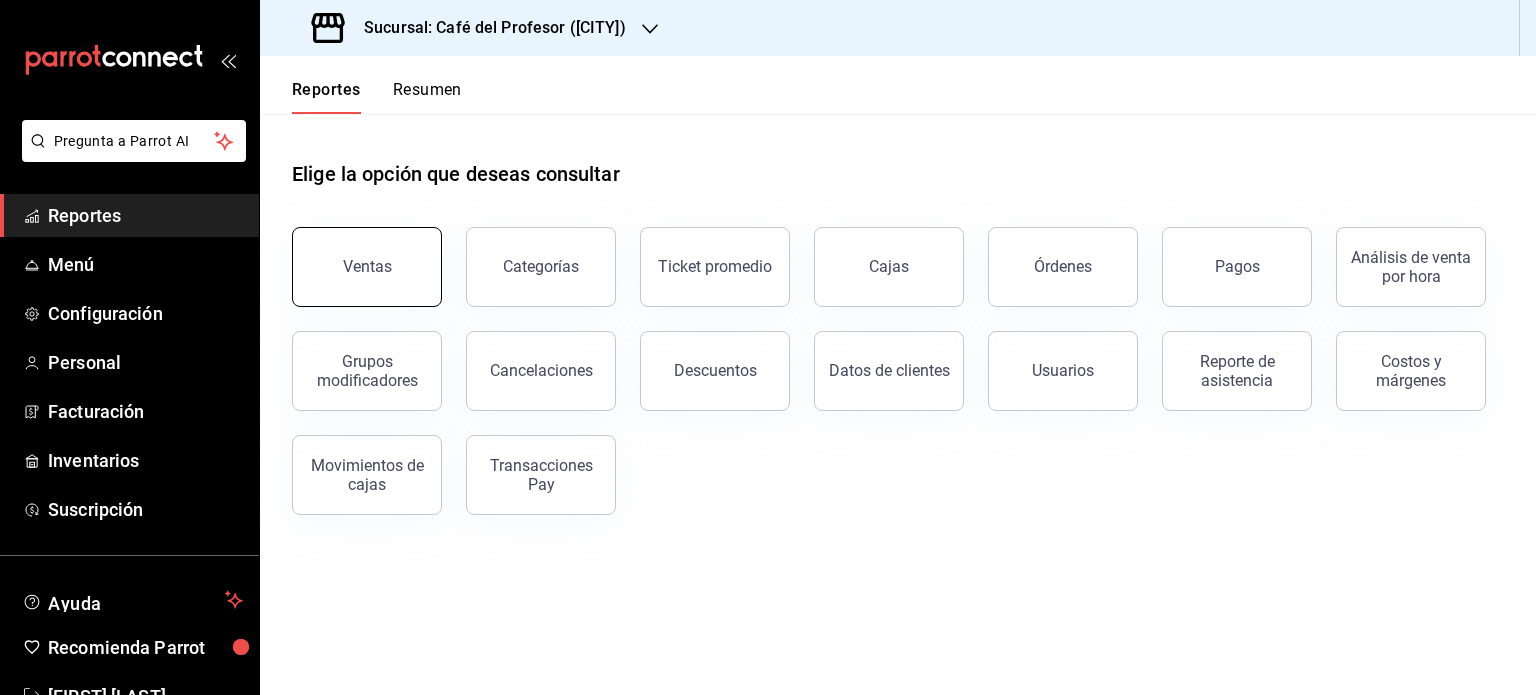 click on "Ventas" at bounding box center [367, 267] 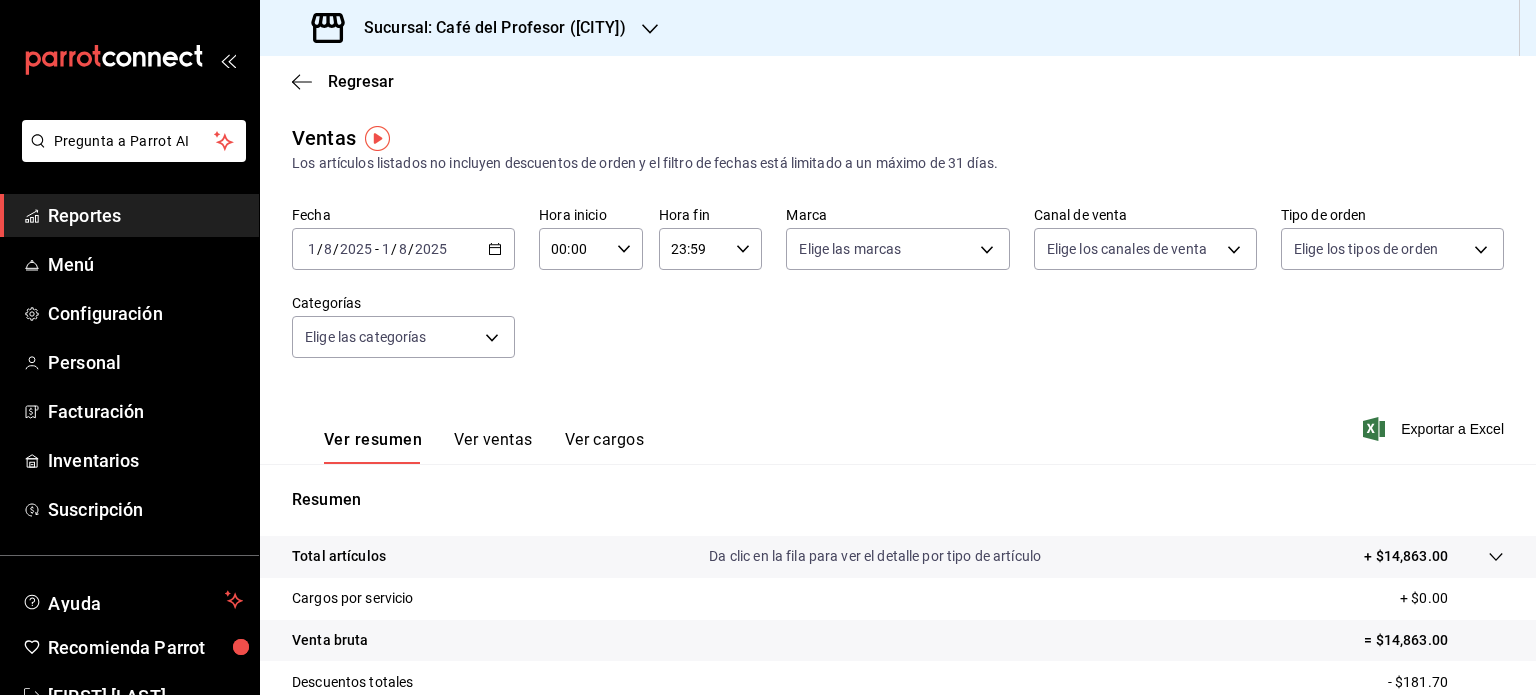 click 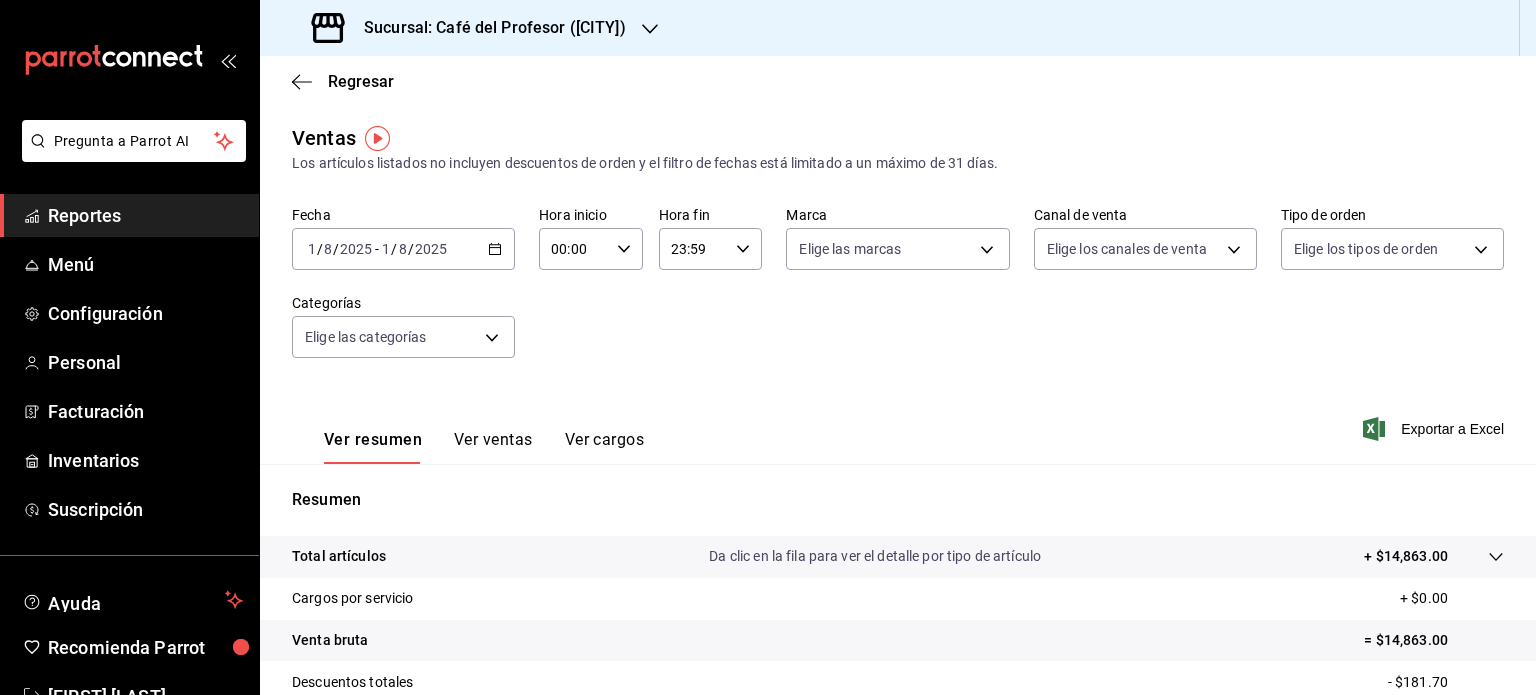 click at bounding box center [650, 28] 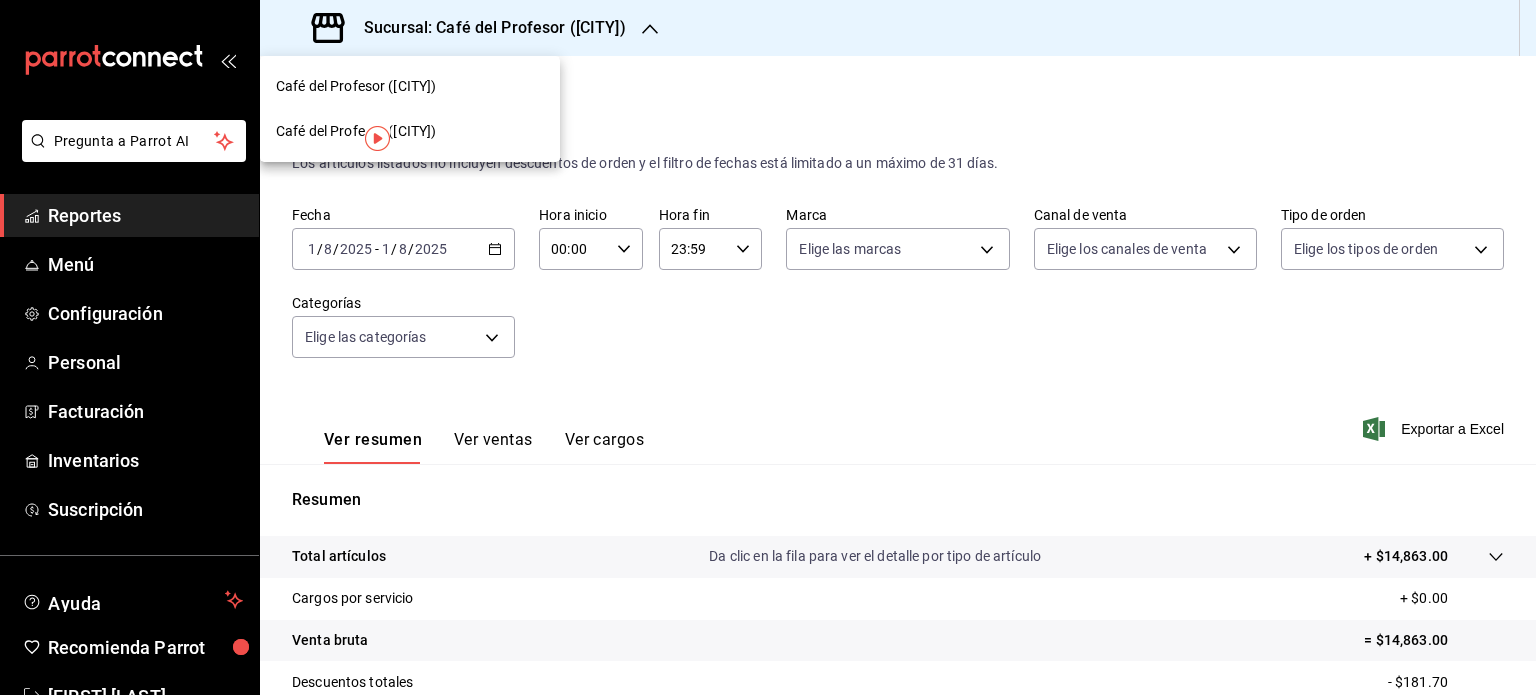 click on "Café del Profesor ([CITY])" at bounding box center (356, 86) 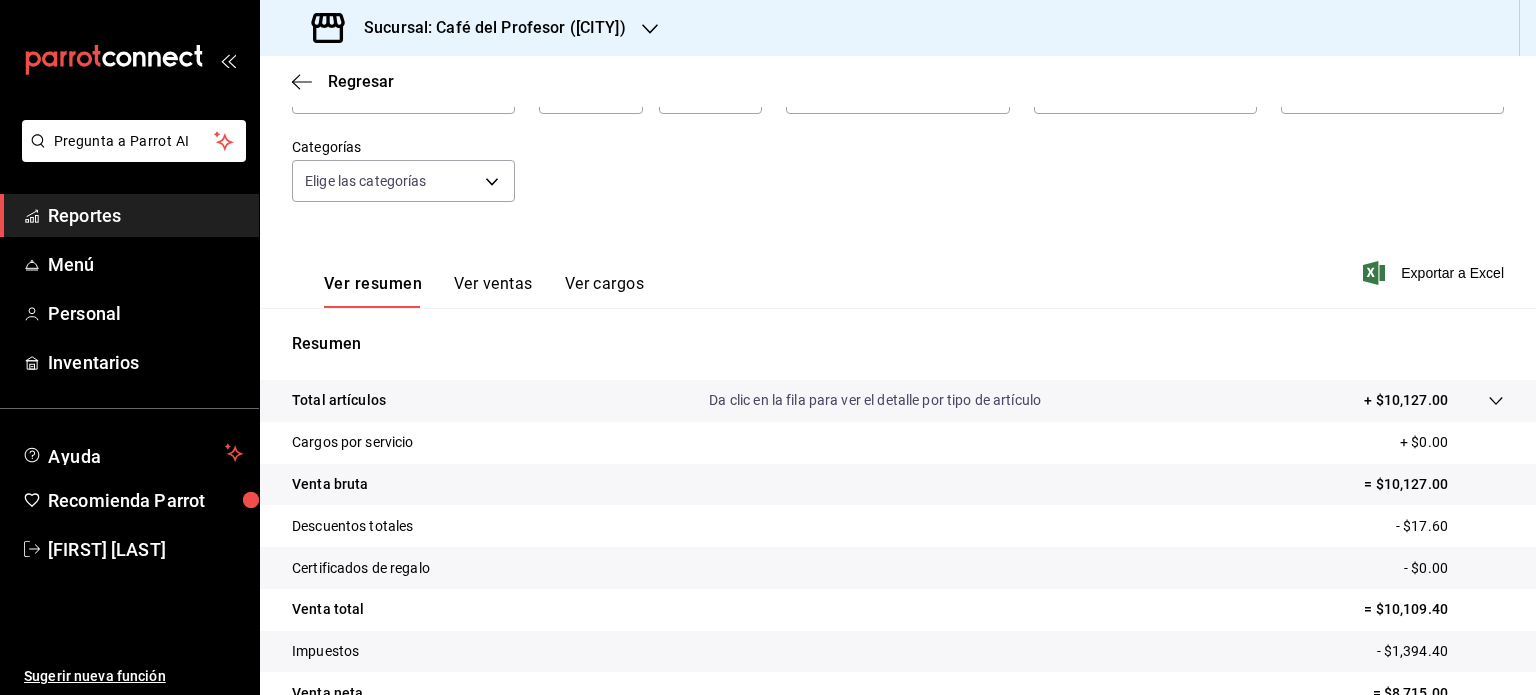 scroll, scrollTop: 0, scrollLeft: 0, axis: both 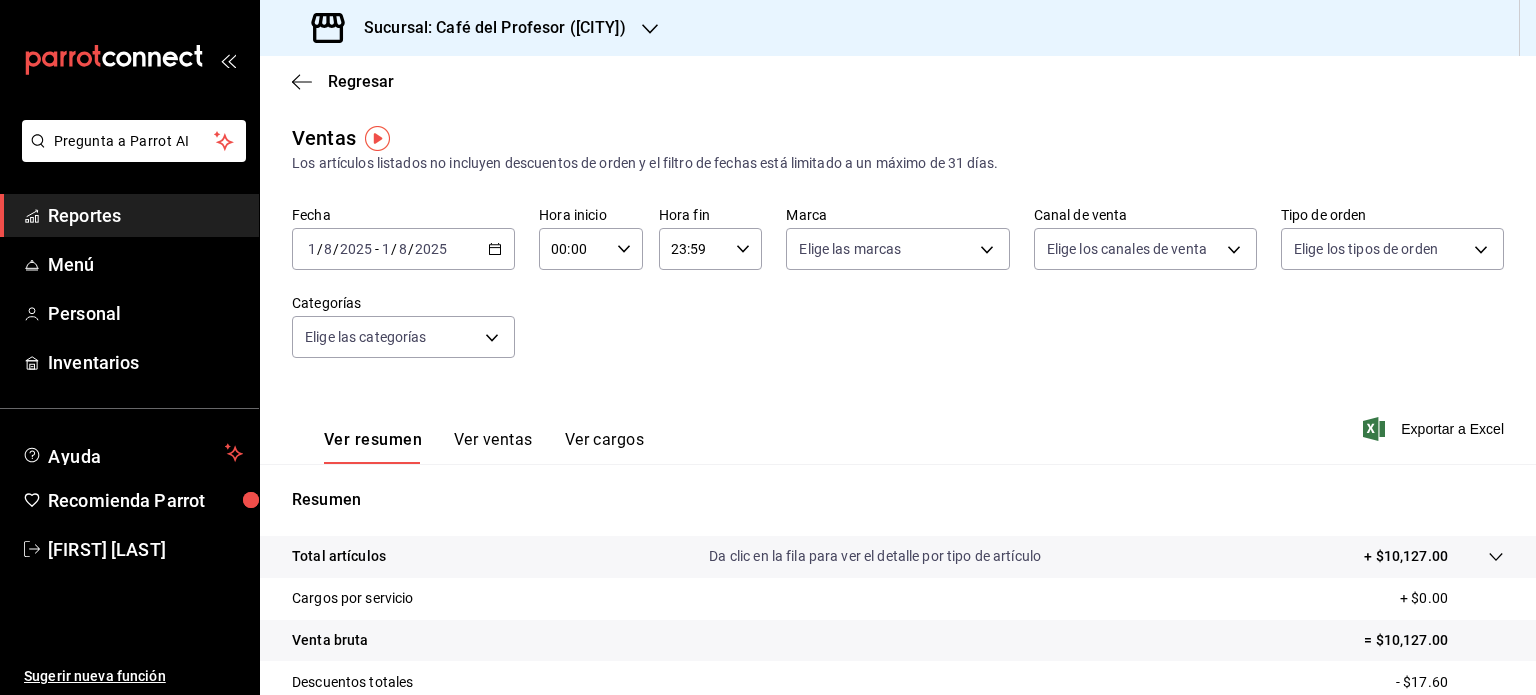 click on "2025-08-01 1 / 8 / 2025 - 2025-08-01 1 / 8 / 2025" at bounding box center (403, 249) 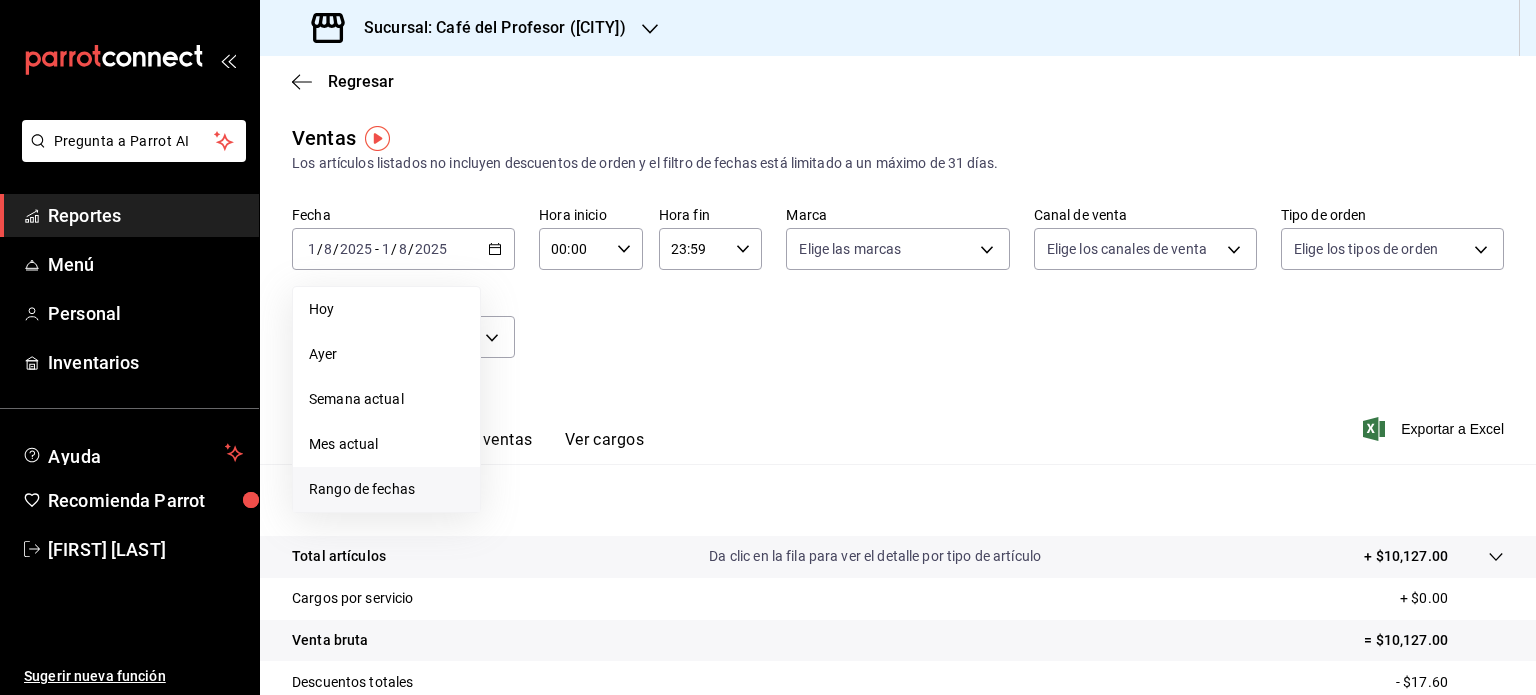 click on "Rango de fechas" at bounding box center [386, 489] 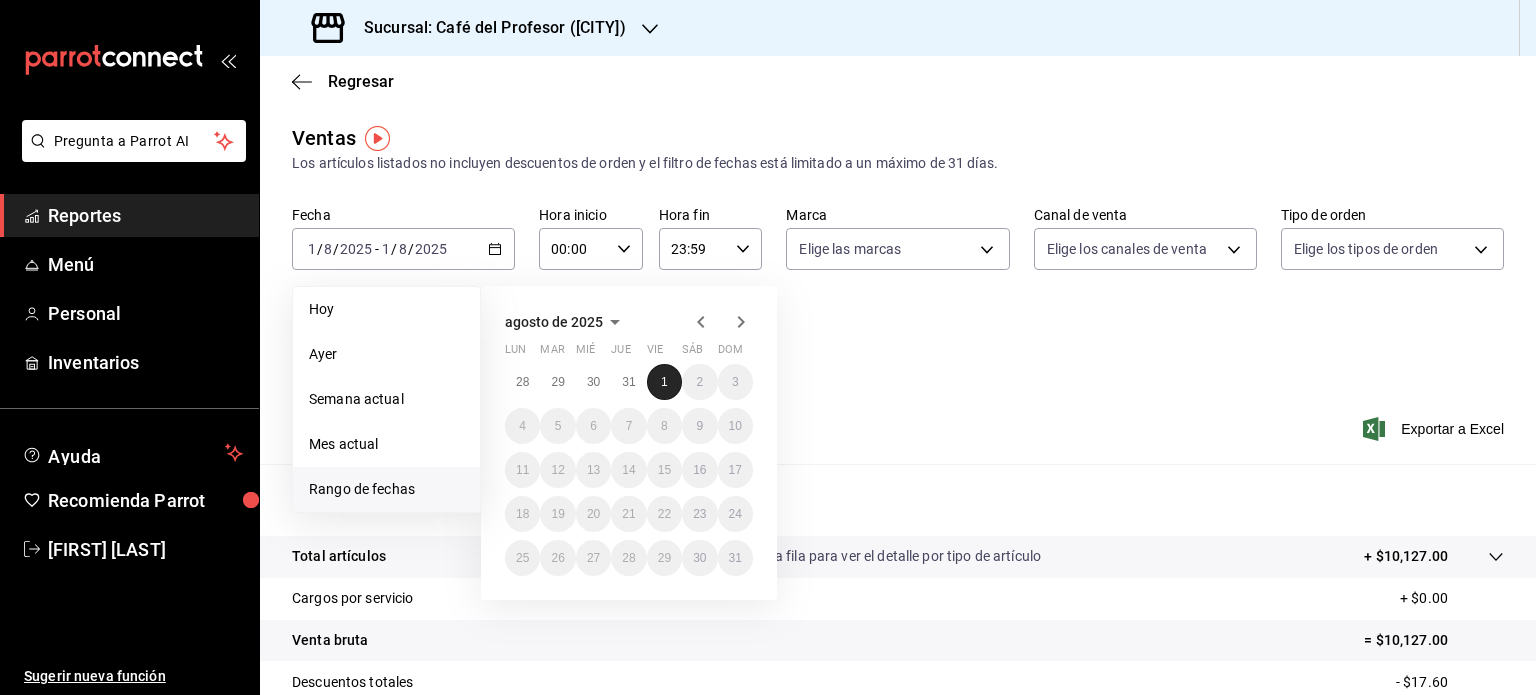 click on "1" at bounding box center (664, 382) 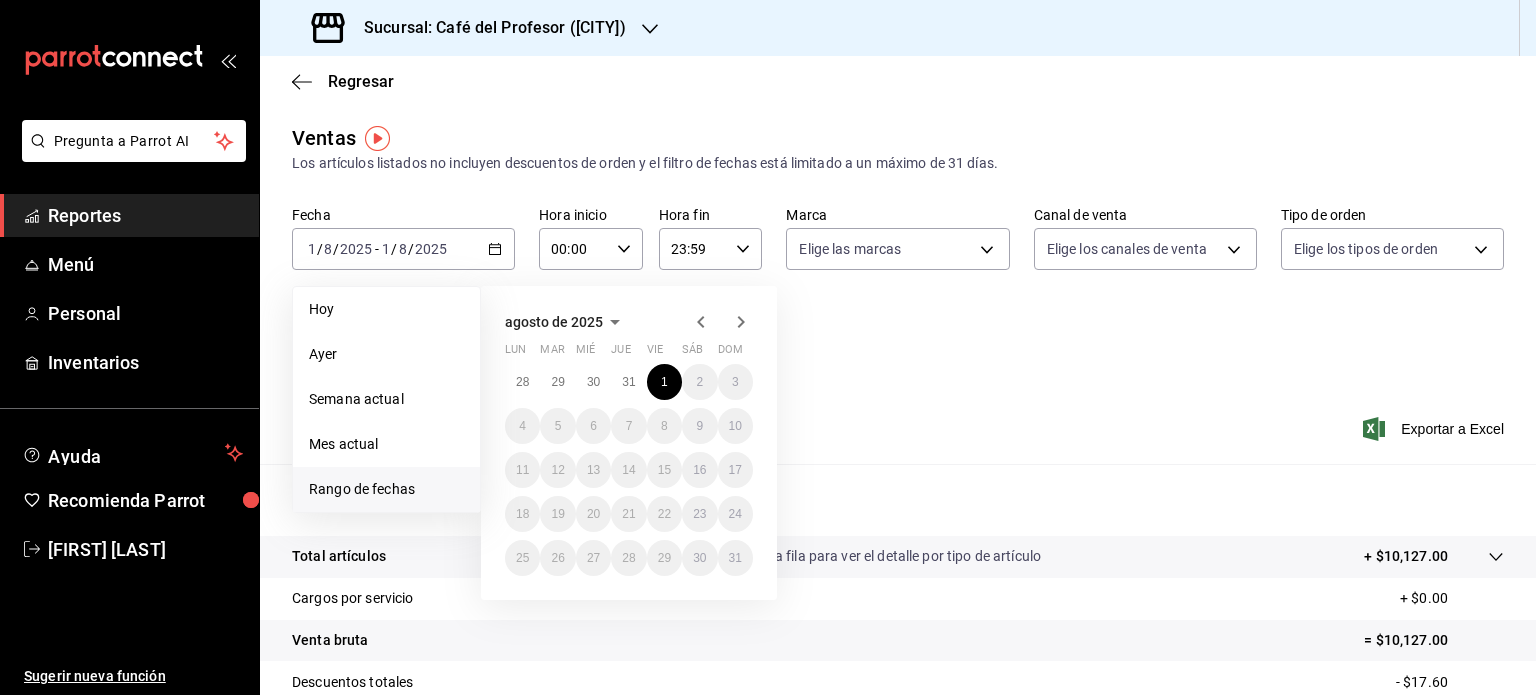 click 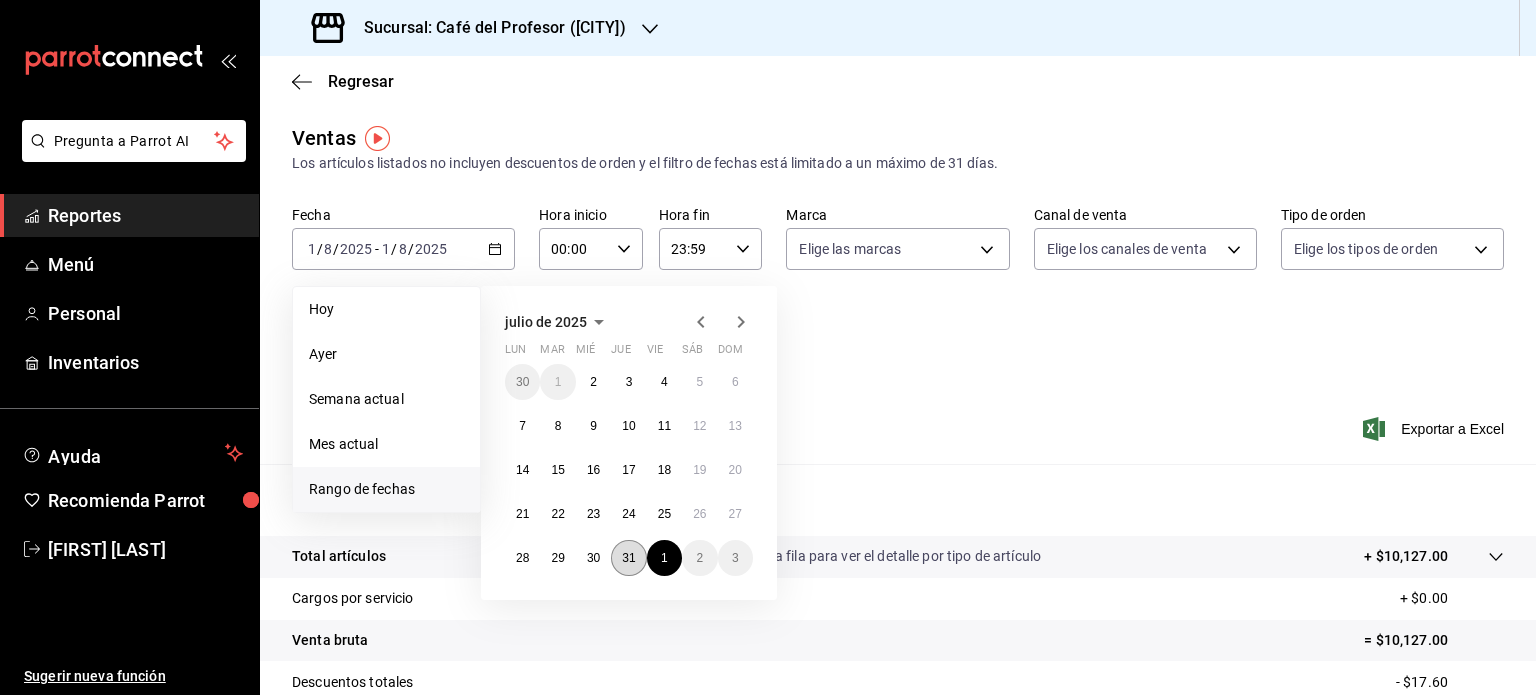 click on "31" at bounding box center [628, 558] 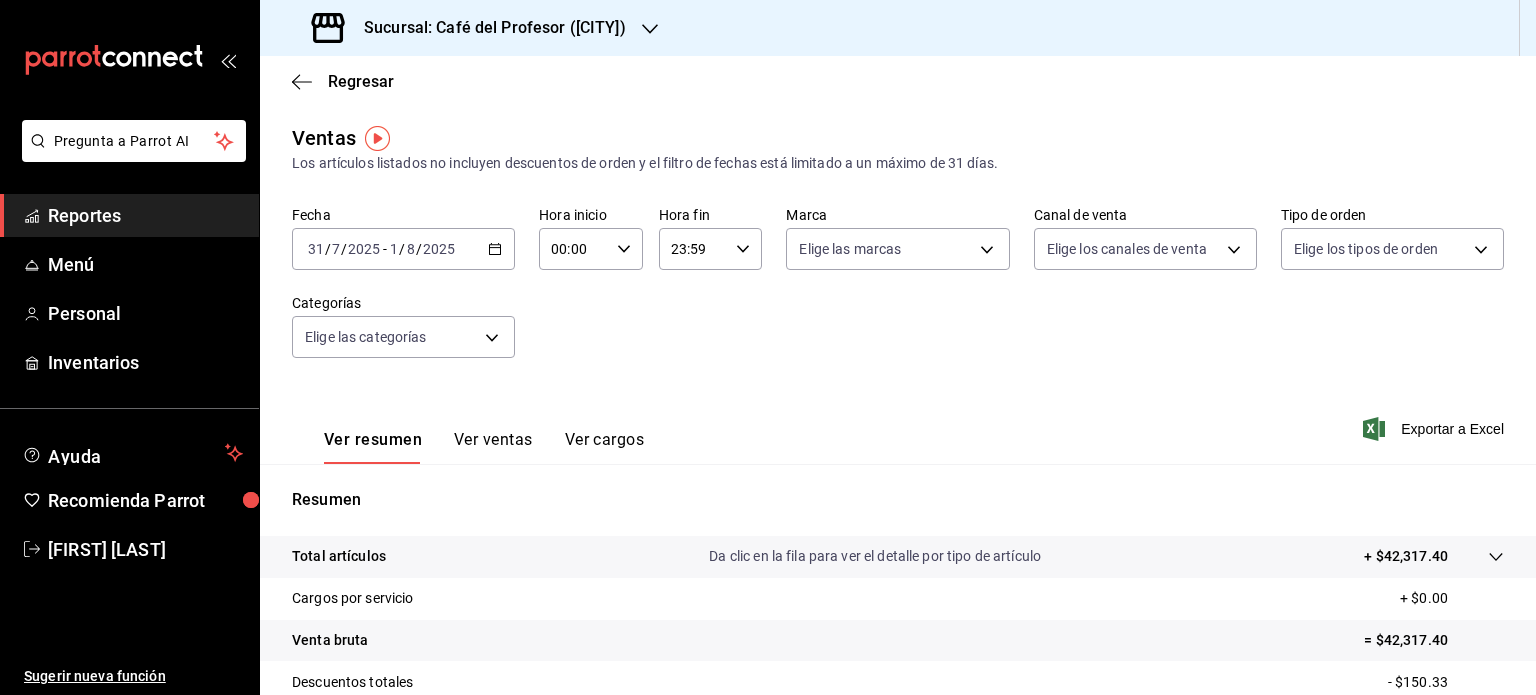 click on "[DATE] [DATE] - [DATE]" at bounding box center [403, 249] 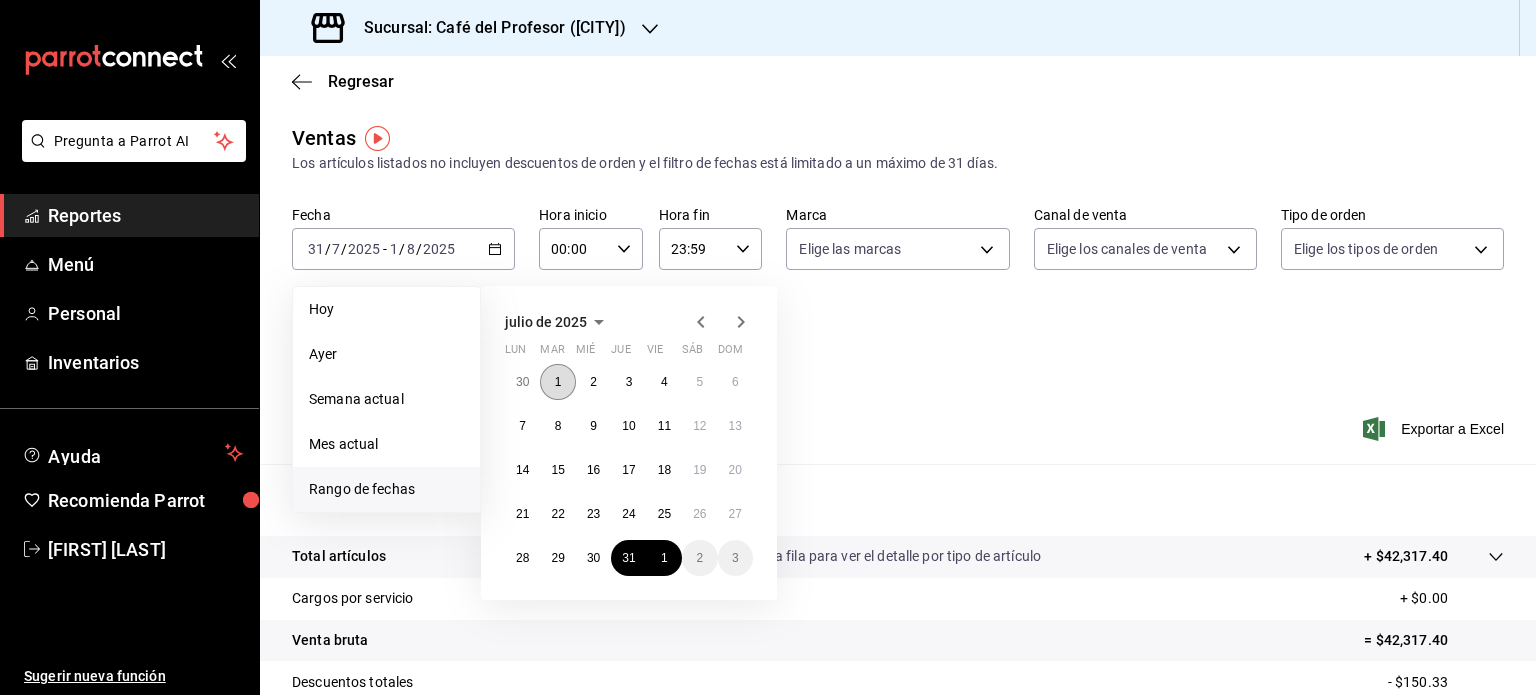 click on "1" at bounding box center (557, 382) 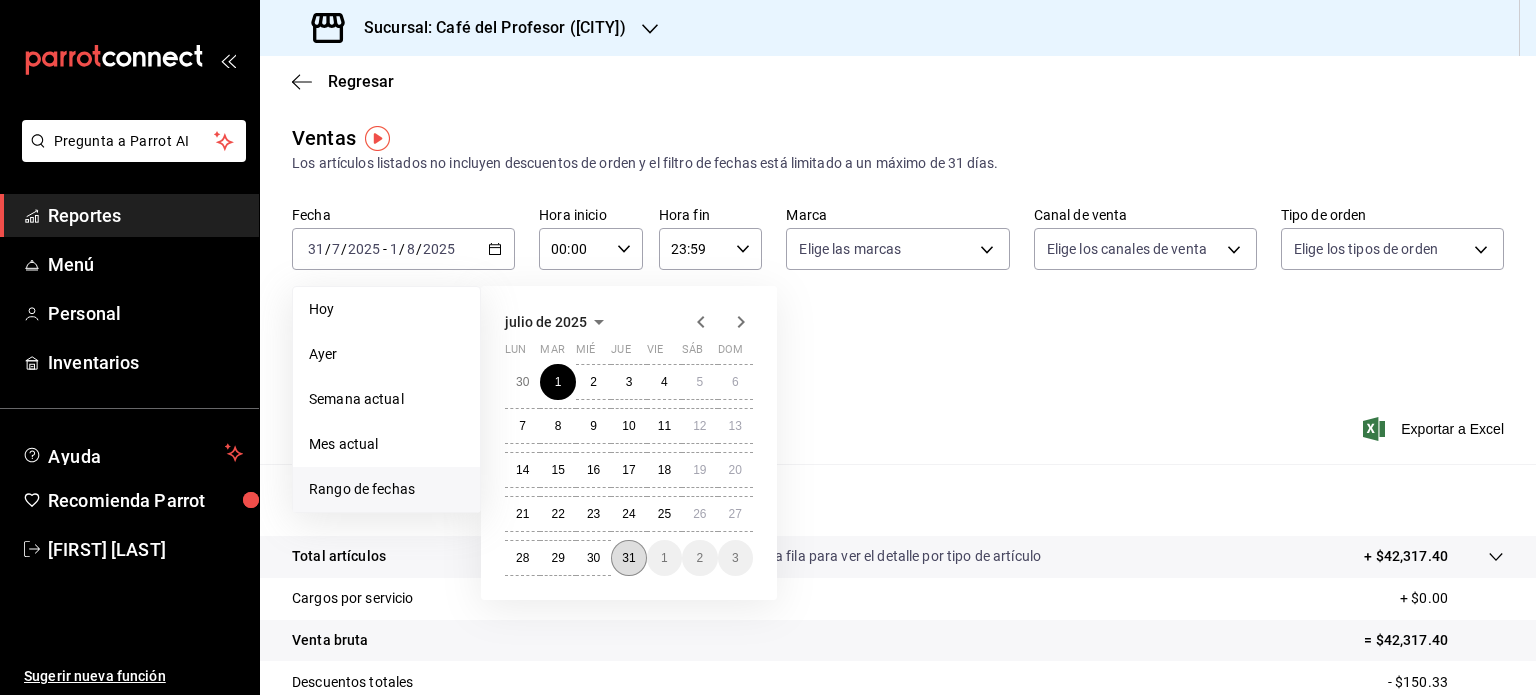 click on "31" at bounding box center [628, 558] 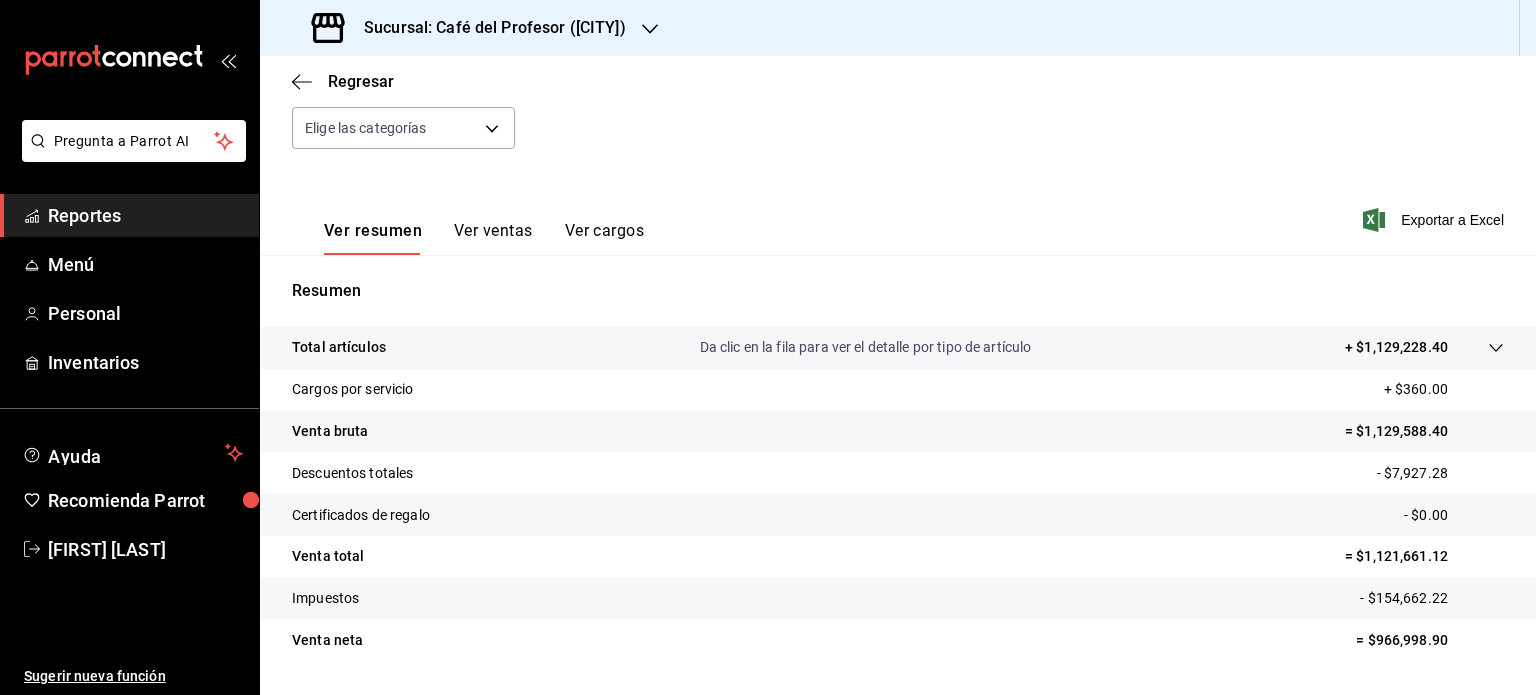 scroll, scrollTop: 210, scrollLeft: 0, axis: vertical 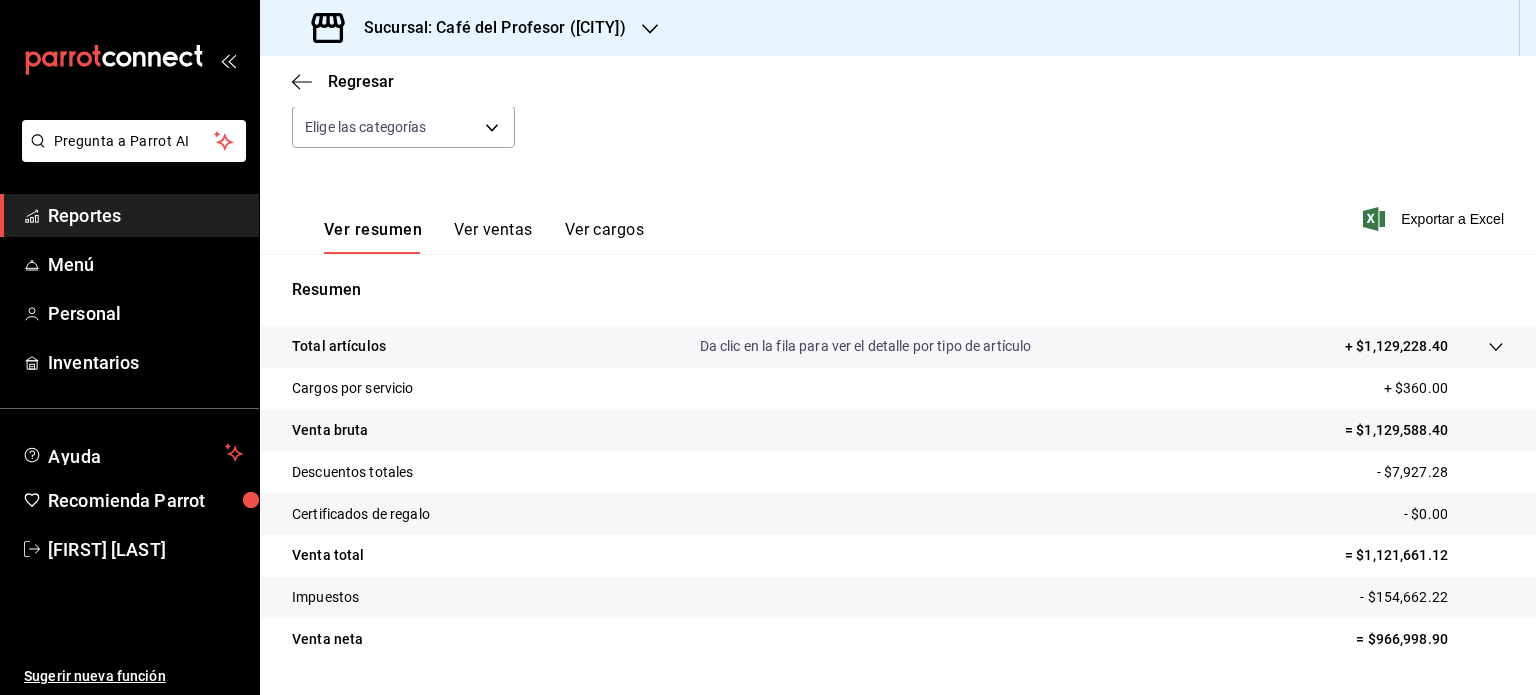click on "Reportes" at bounding box center (145, 215) 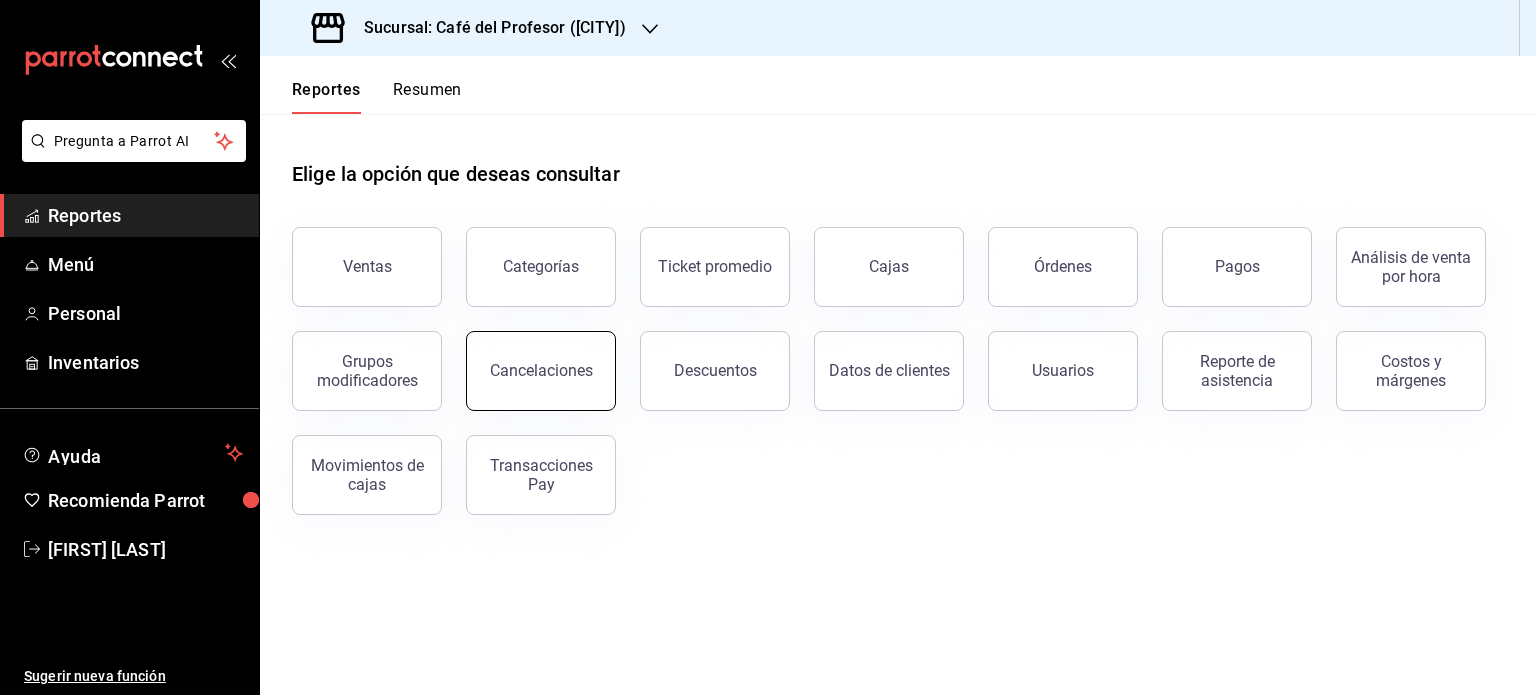 click on "Cancelaciones" at bounding box center [541, 371] 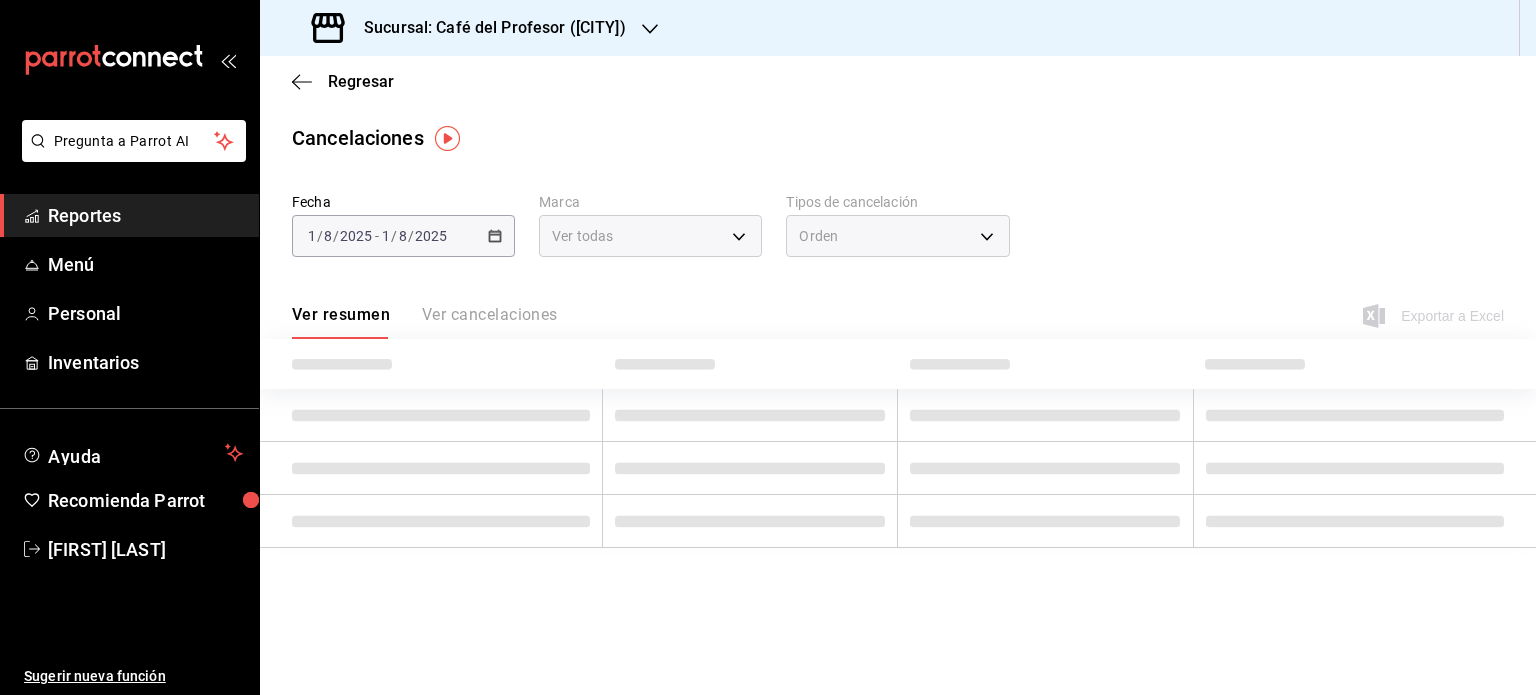 click on "Ver resumen Ver cancelaciones" at bounding box center (425, 322) 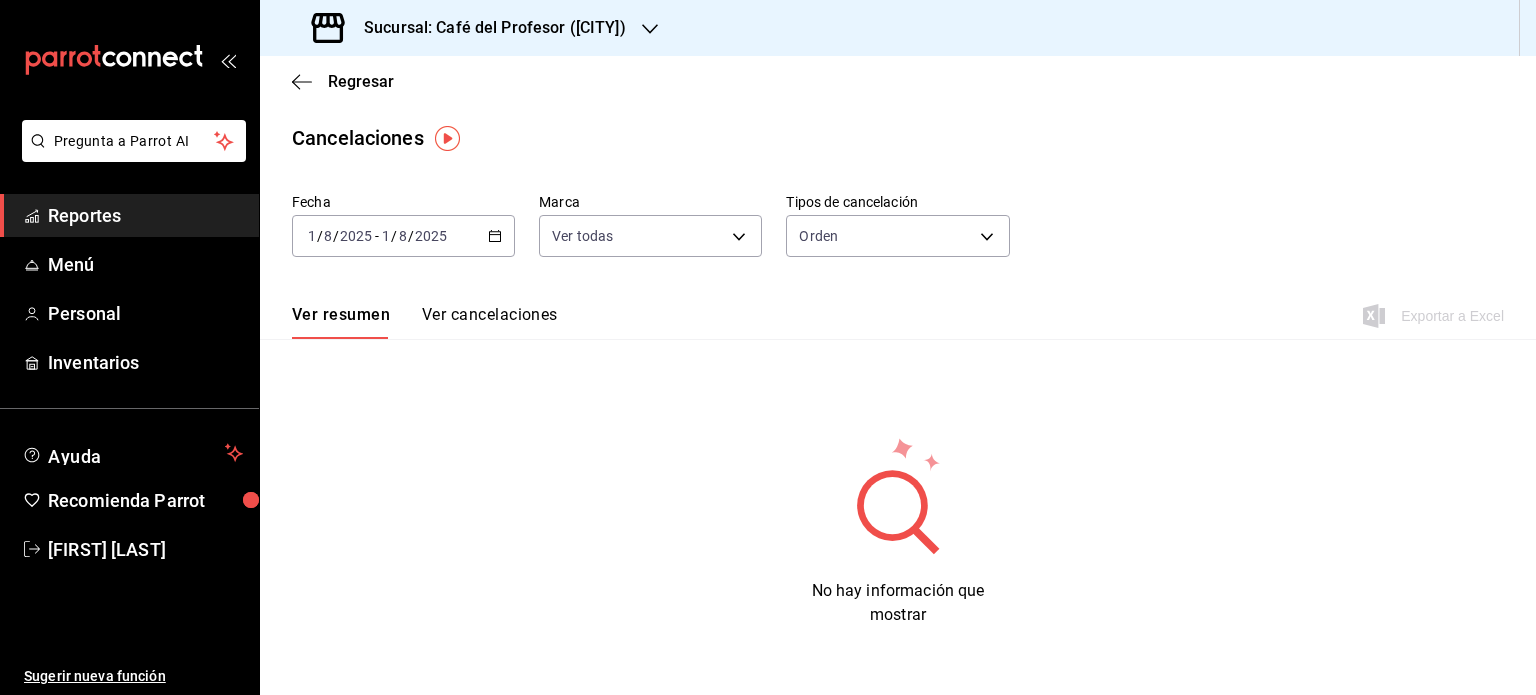 click on "Ver cancelaciones" at bounding box center [490, 322] 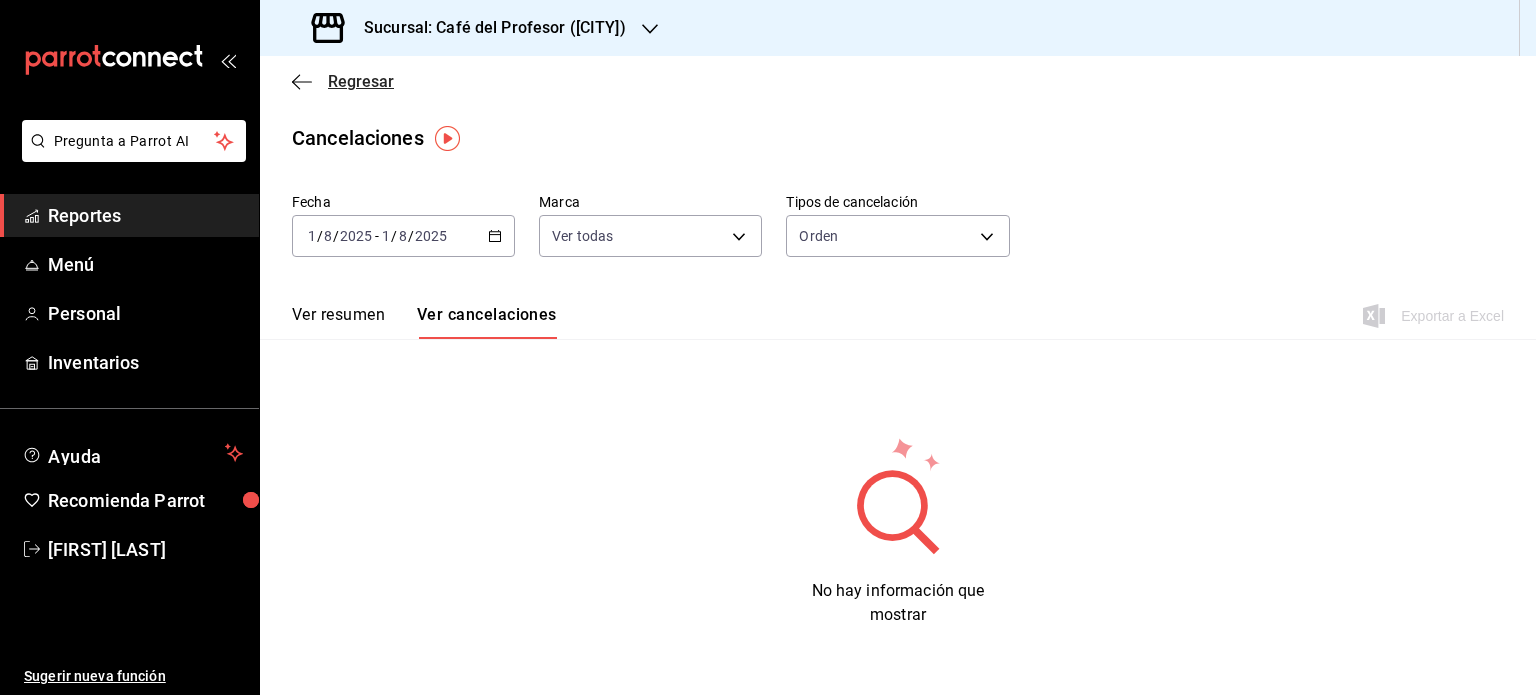 click 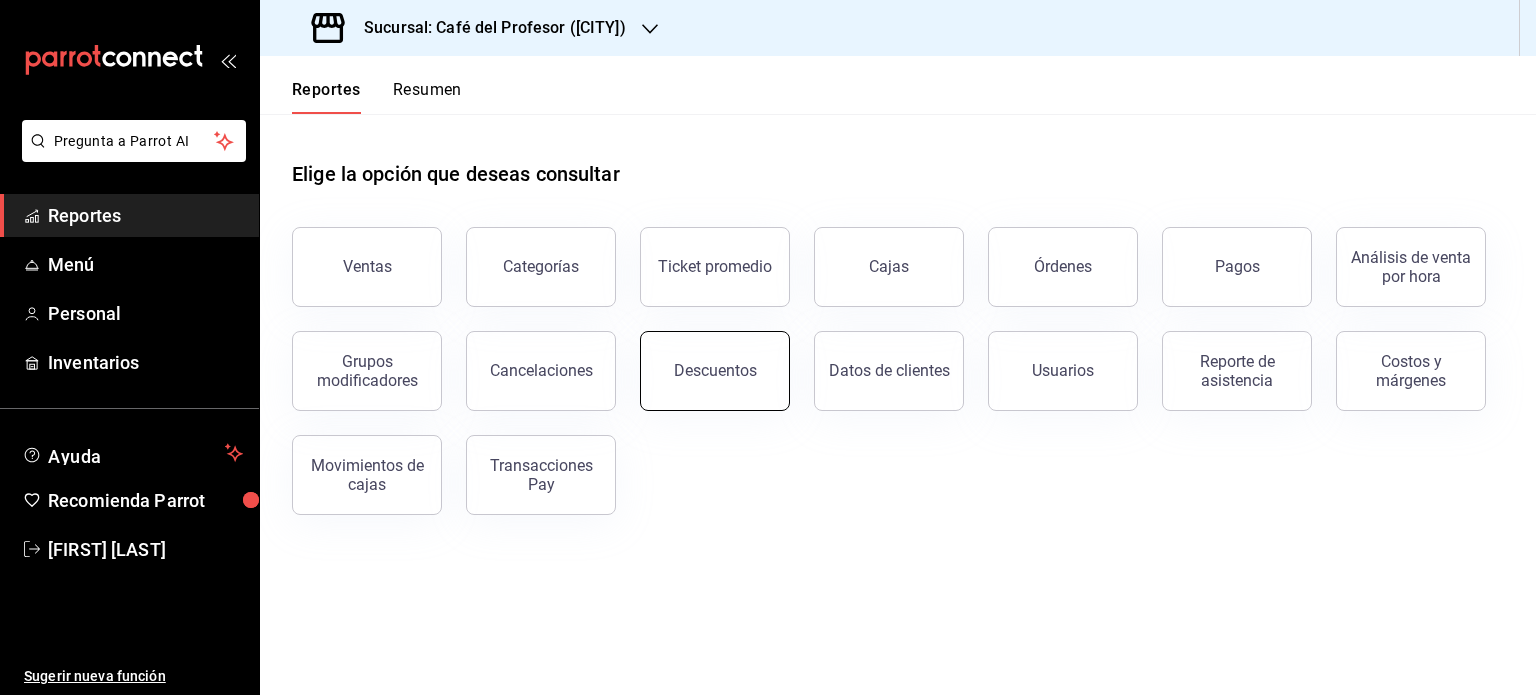 click on "Descuentos" at bounding box center [715, 370] 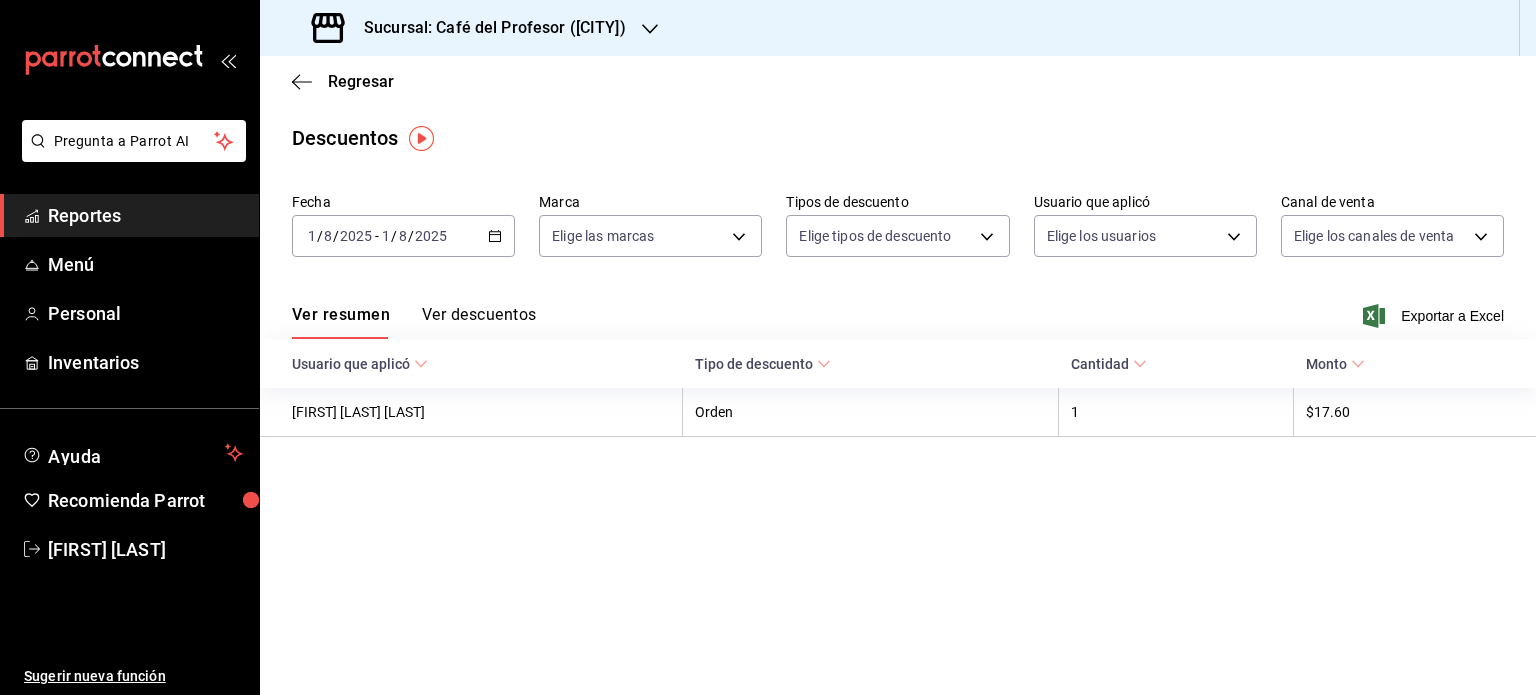 click on "Ver descuentos" at bounding box center [479, 322] 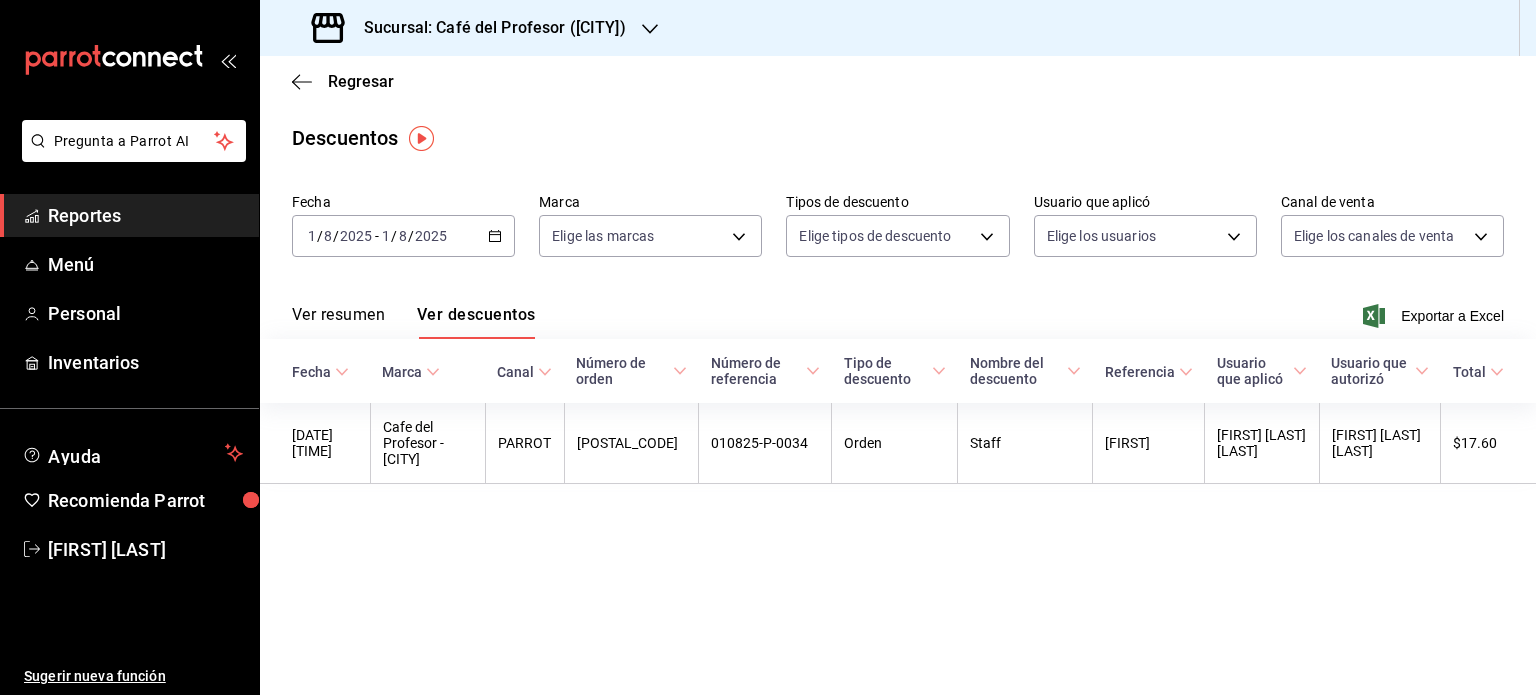 click on "Ver resumen" at bounding box center (338, 322) 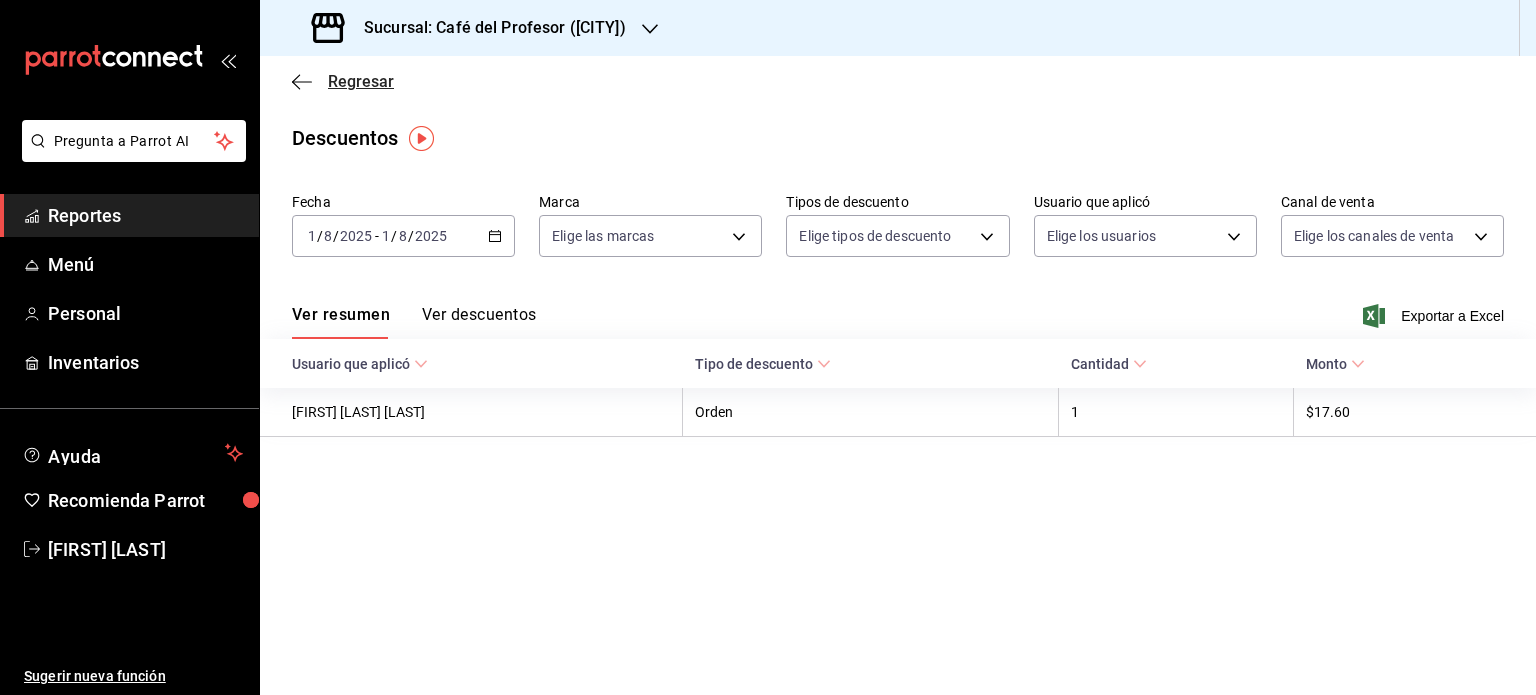 click 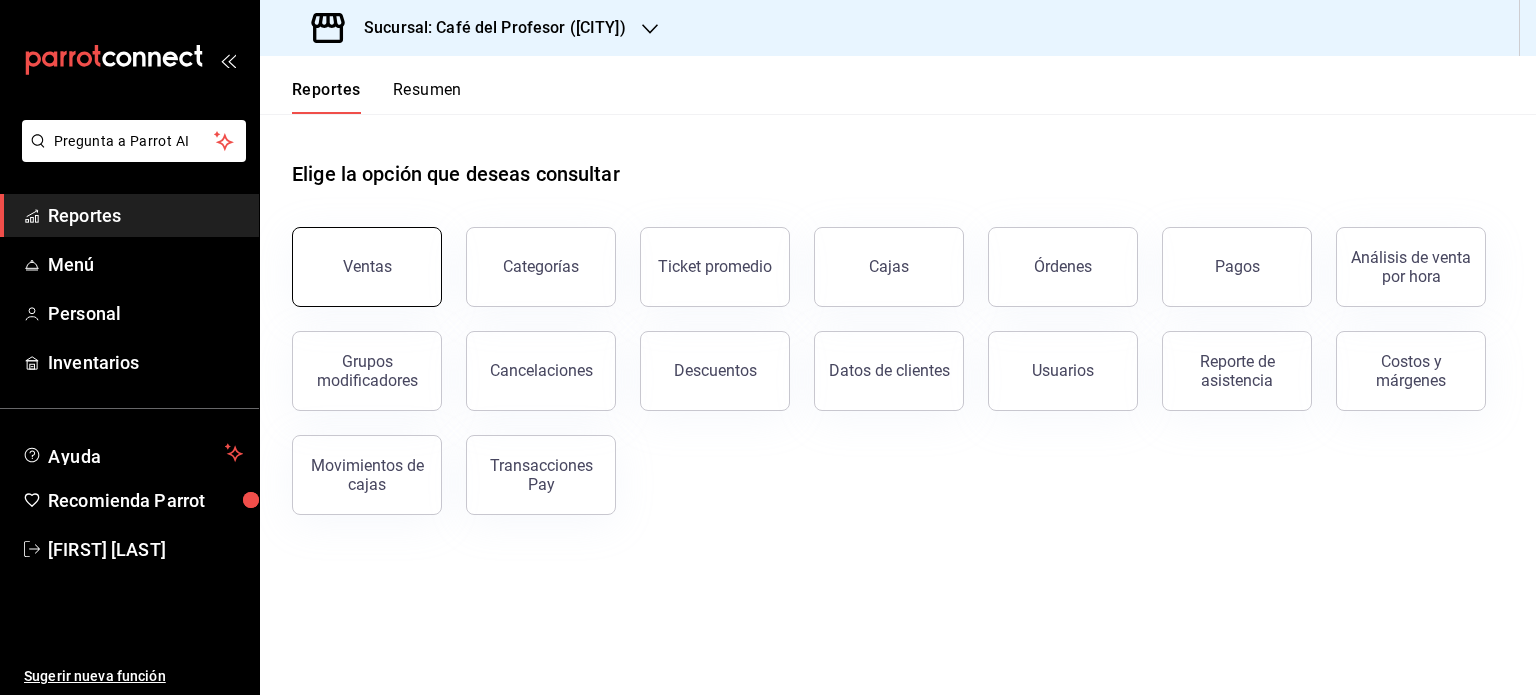 drag, startPoint x: 389, startPoint y: 262, endPoint x: 363, endPoint y: 259, distance: 26.172504 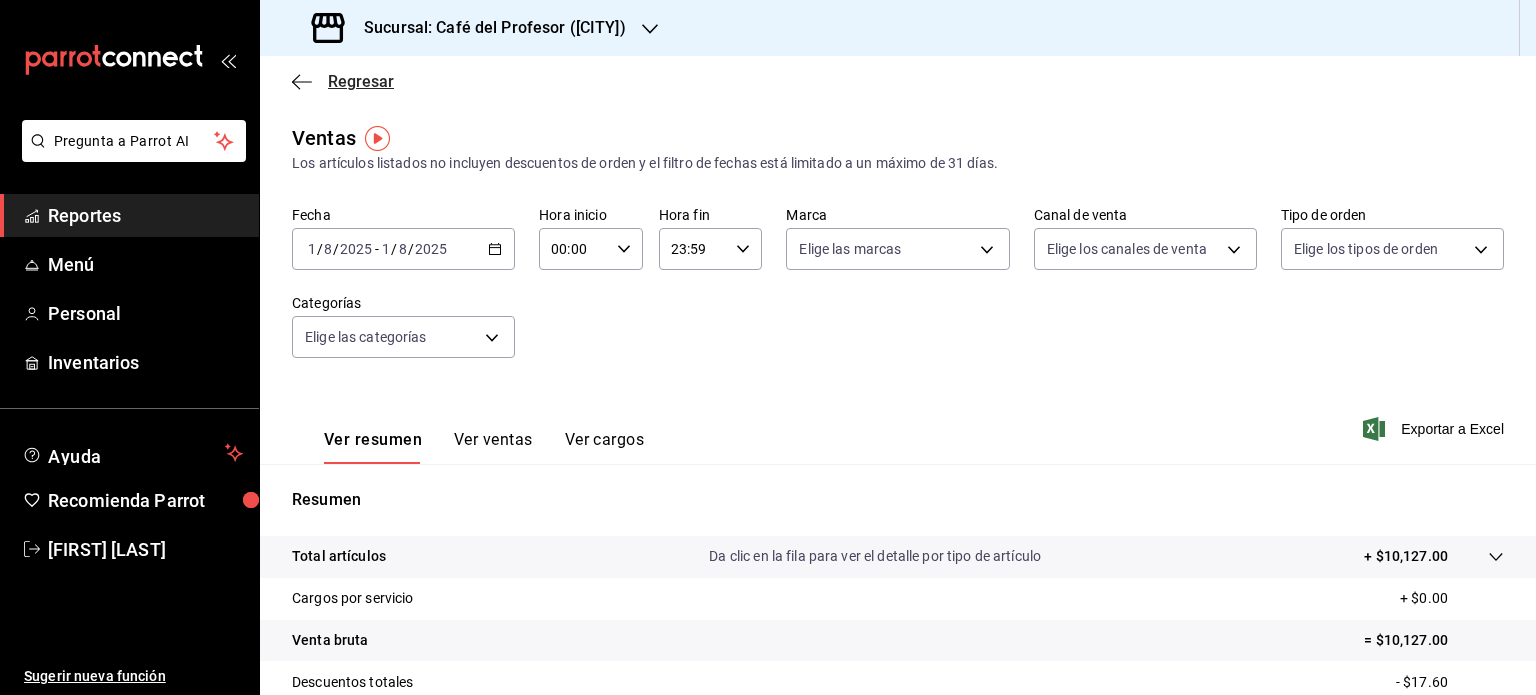 click 